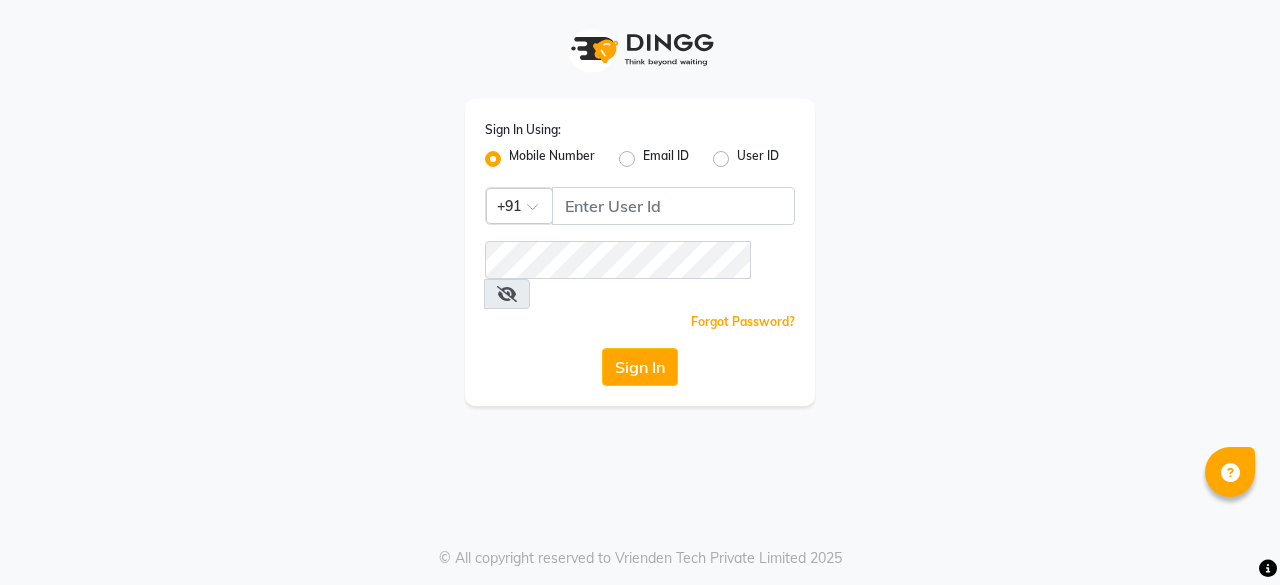 scroll, scrollTop: 0, scrollLeft: 0, axis: both 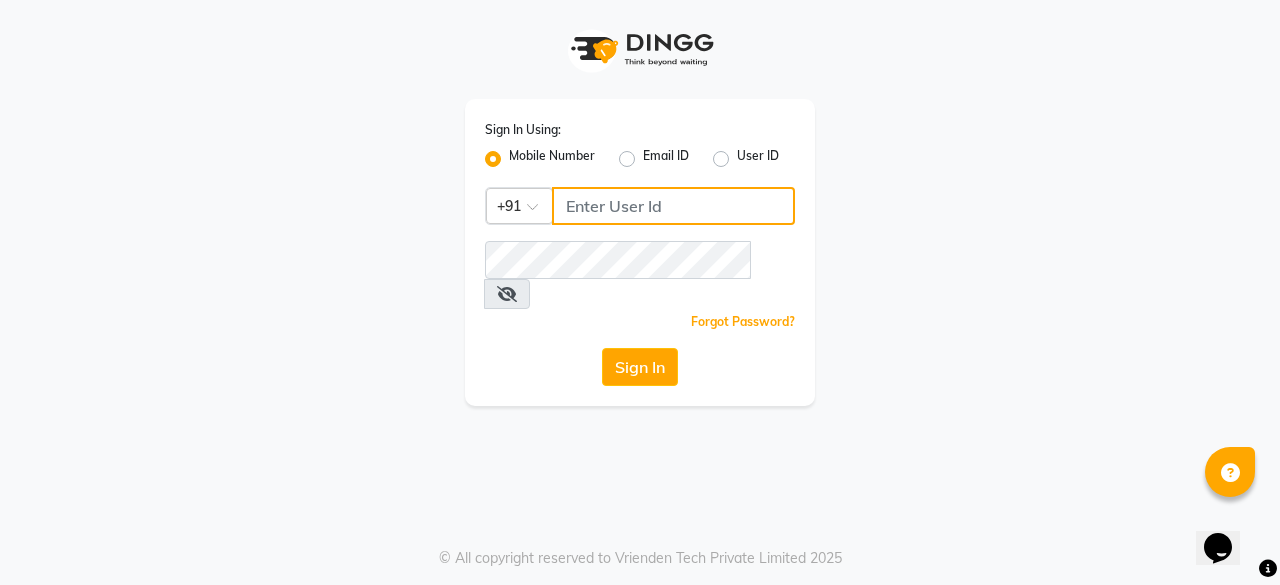 click 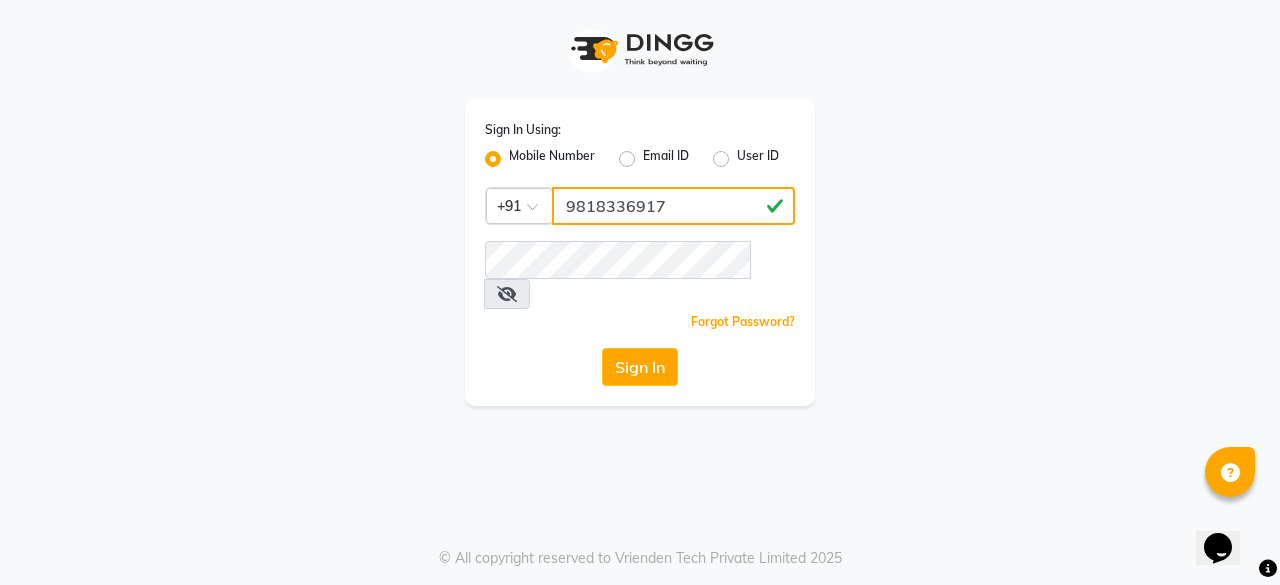 type on "9818336917" 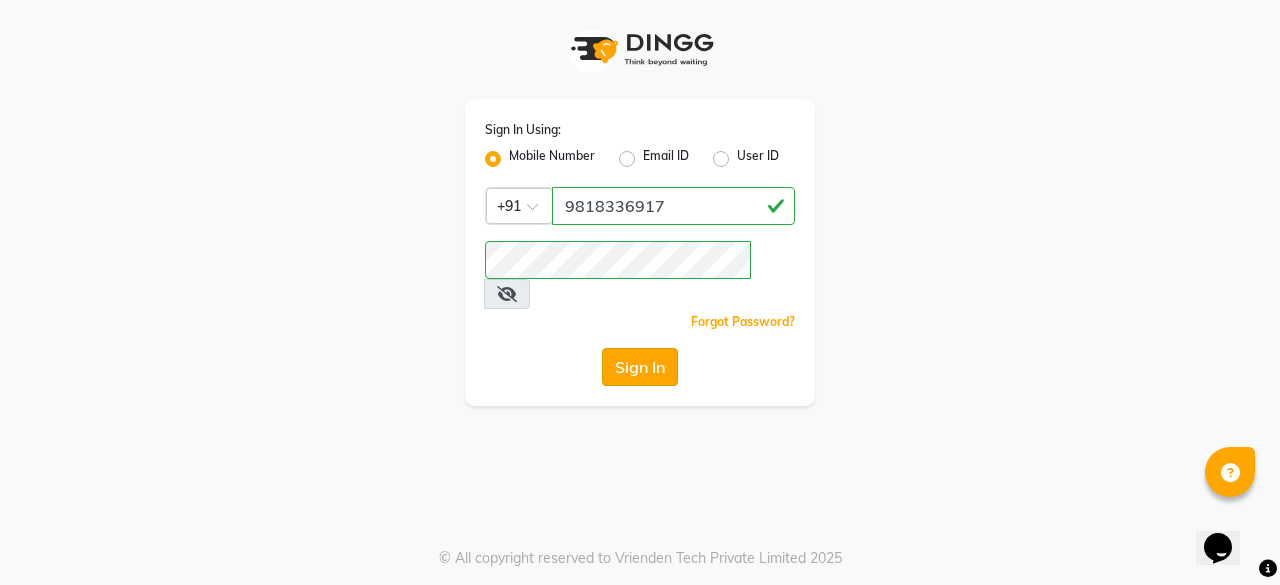 click on "Sign In" 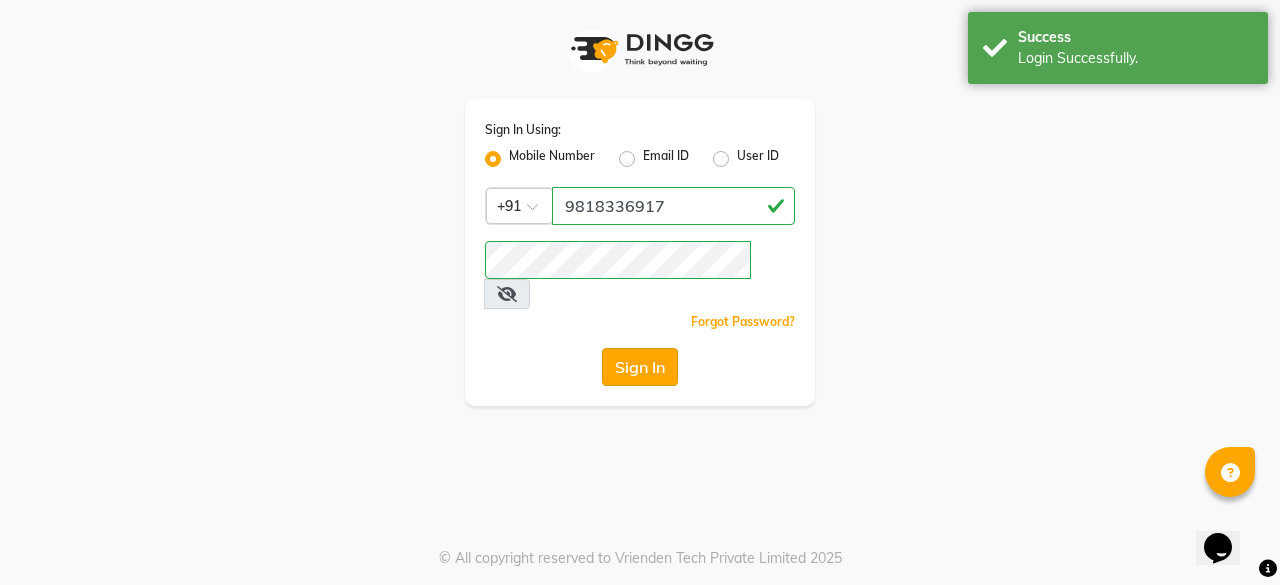 click on "Sign In" 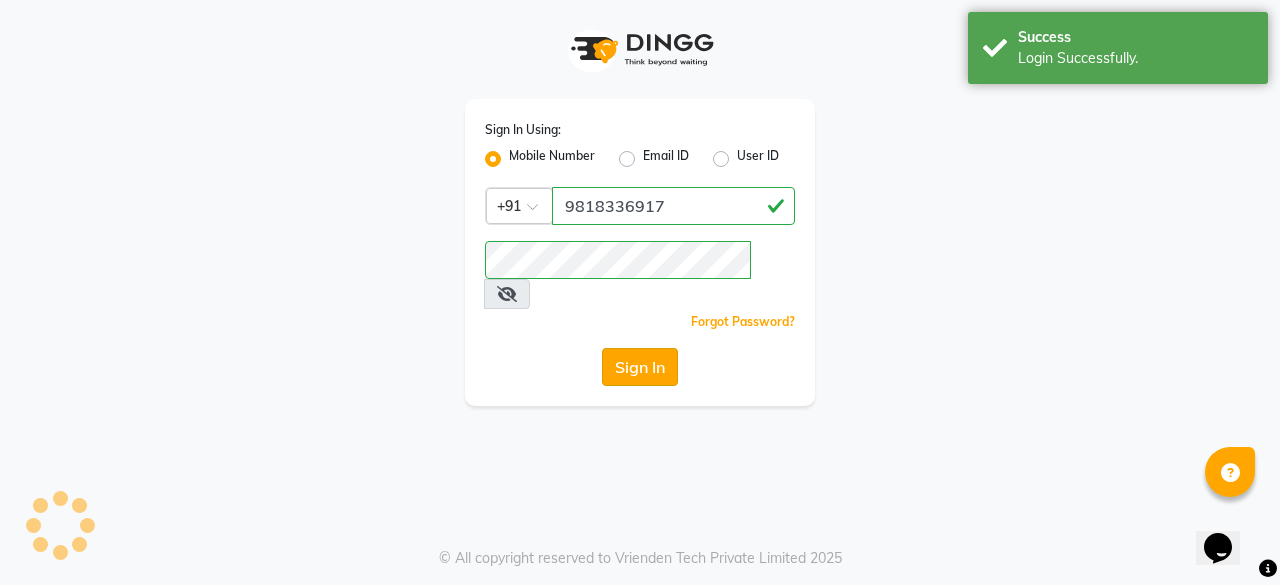 click on "Sign In" 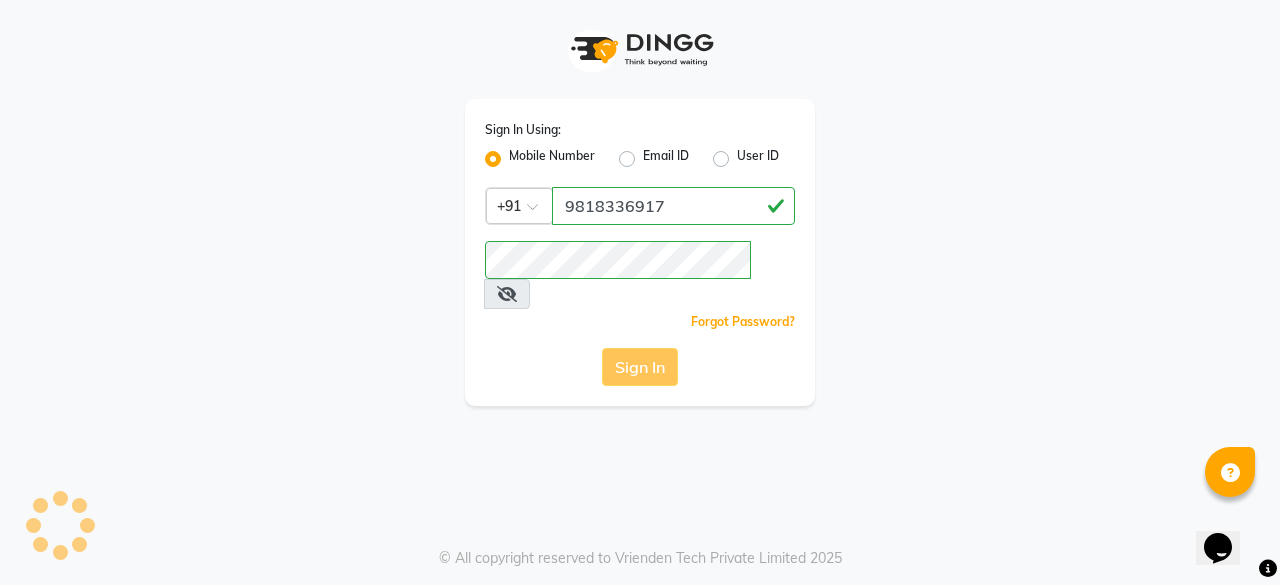 click on "Sign In" 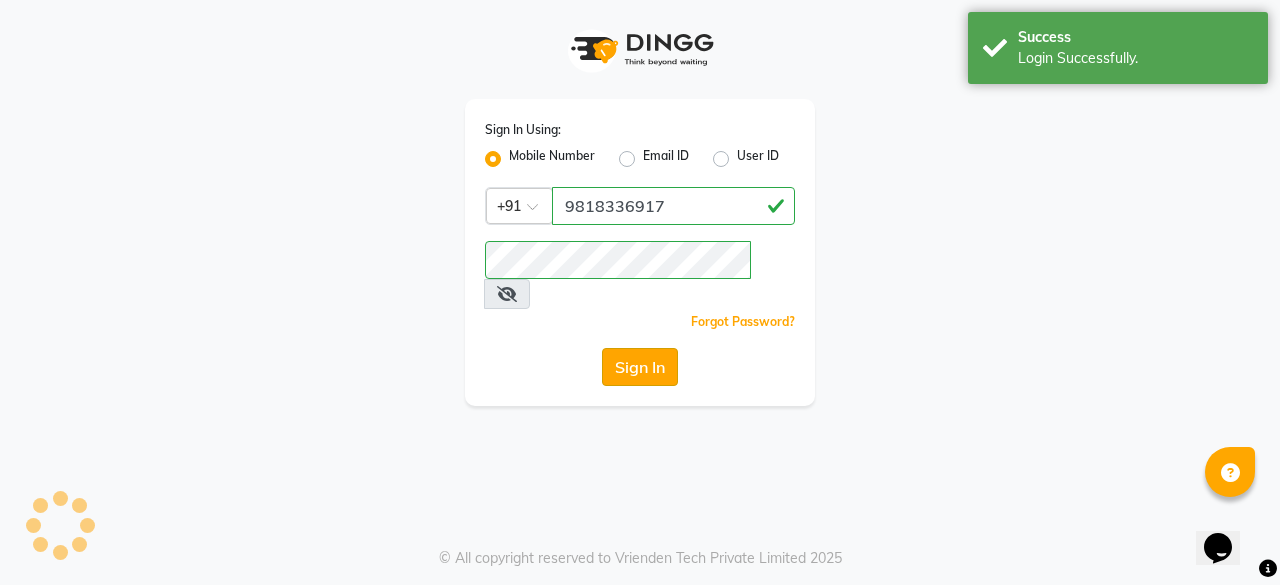 click on "Sign In" 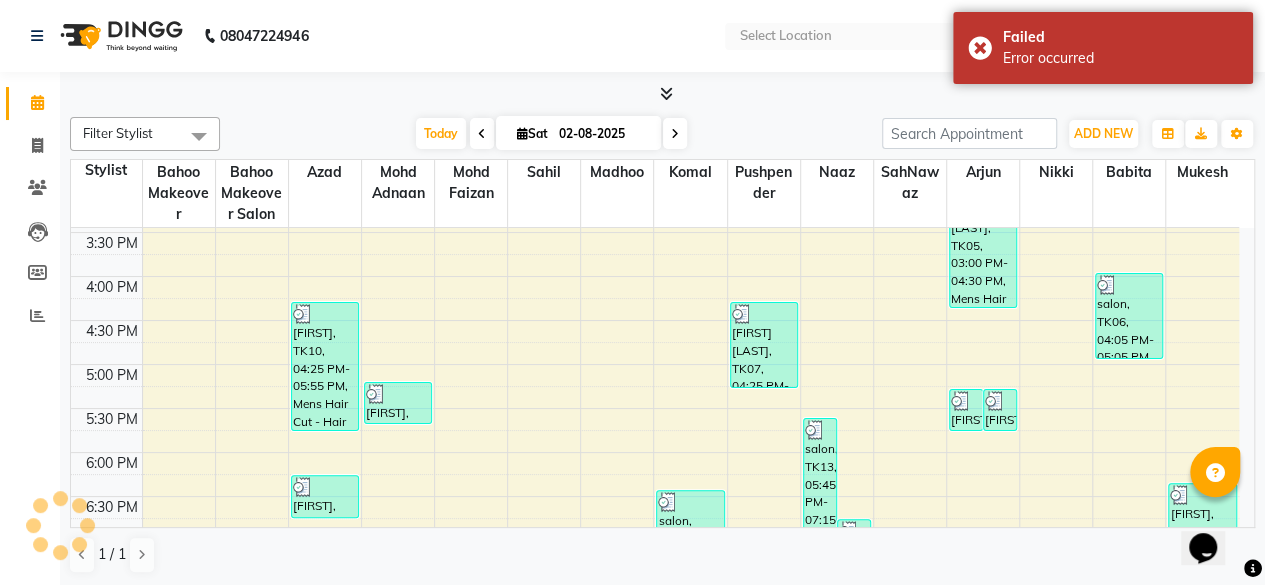 scroll, scrollTop: 0, scrollLeft: 0, axis: both 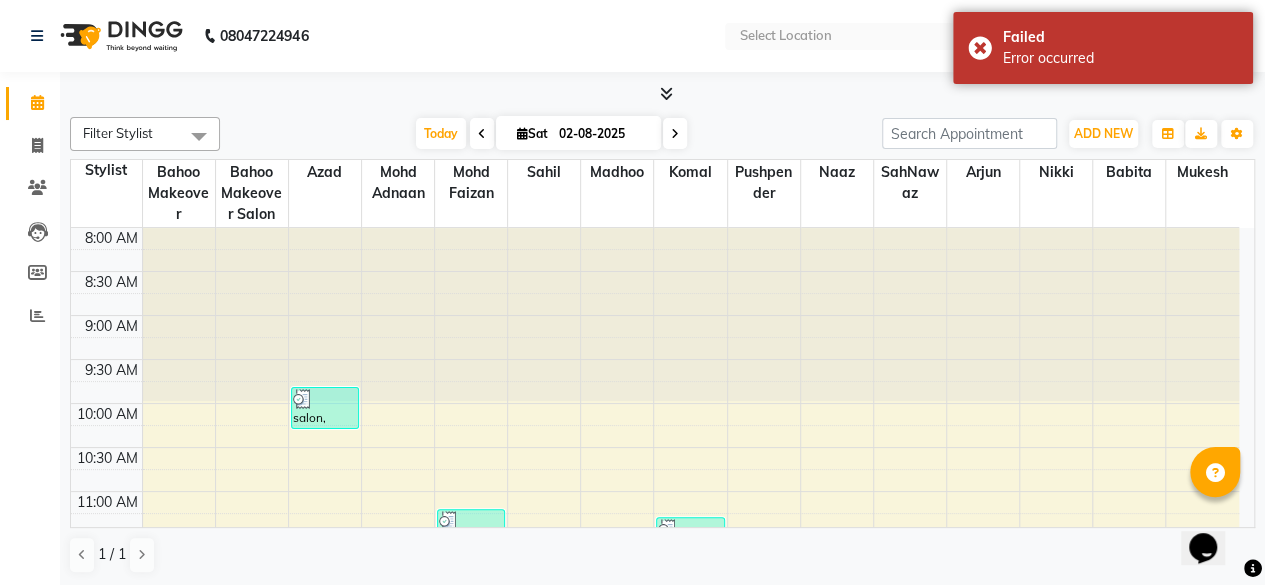 select on "en" 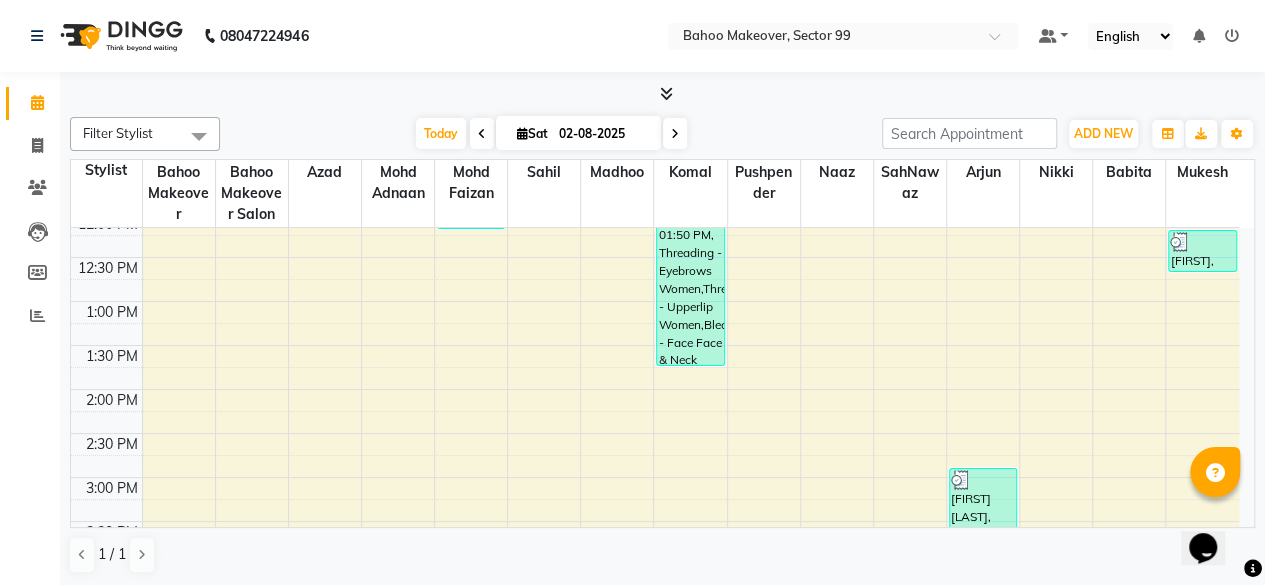 scroll, scrollTop: 0, scrollLeft: 0, axis: both 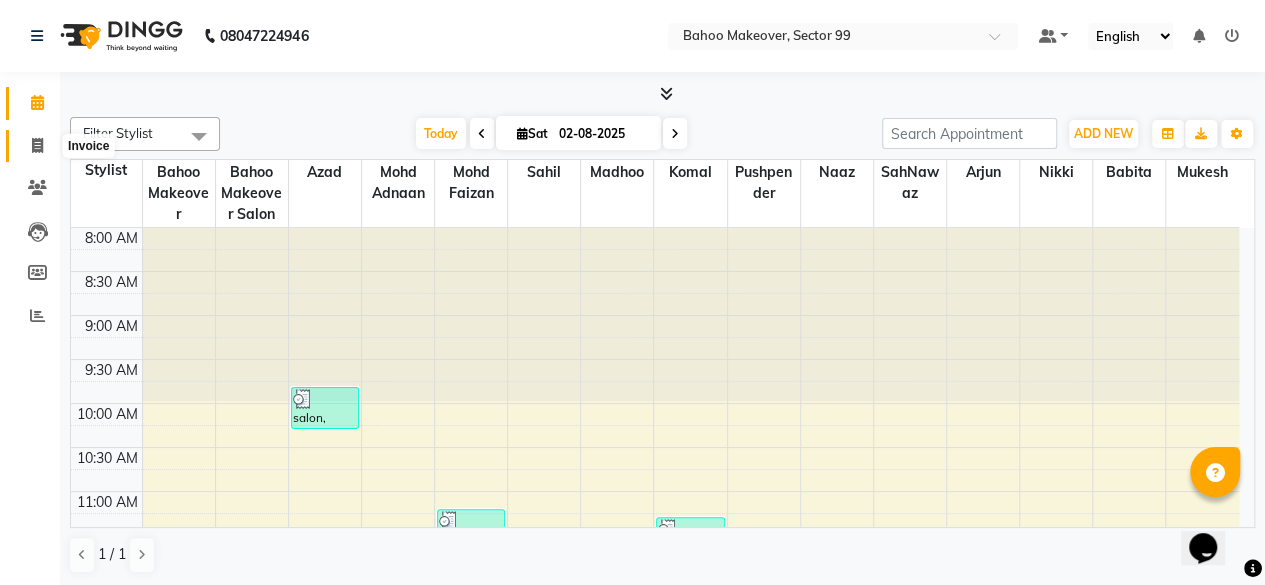 click 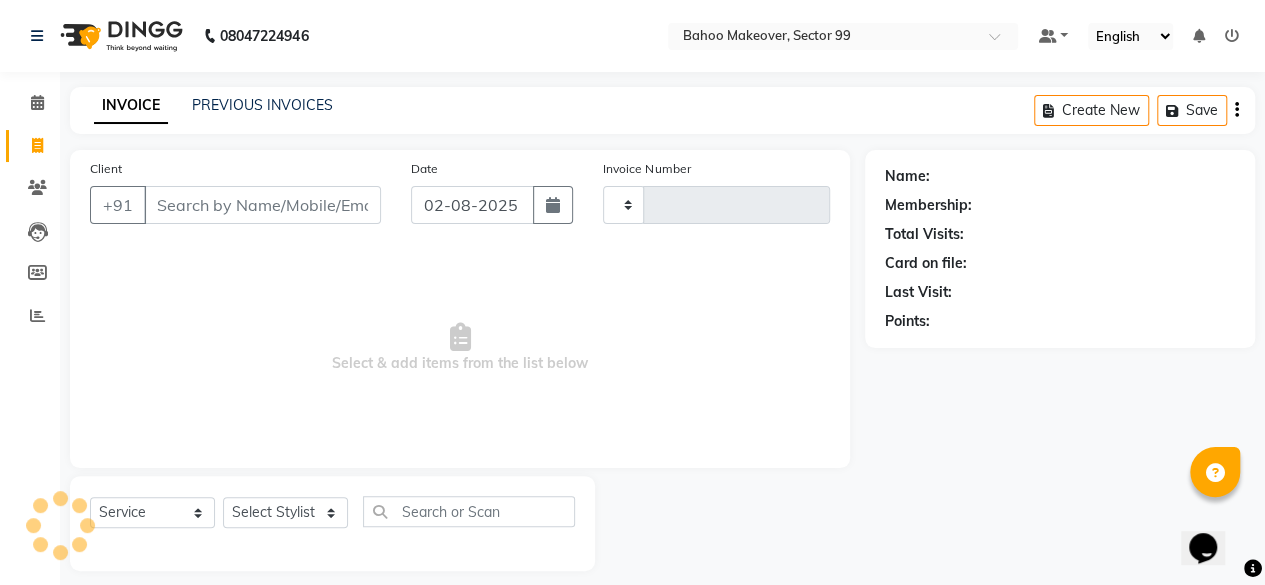 type on "2373" 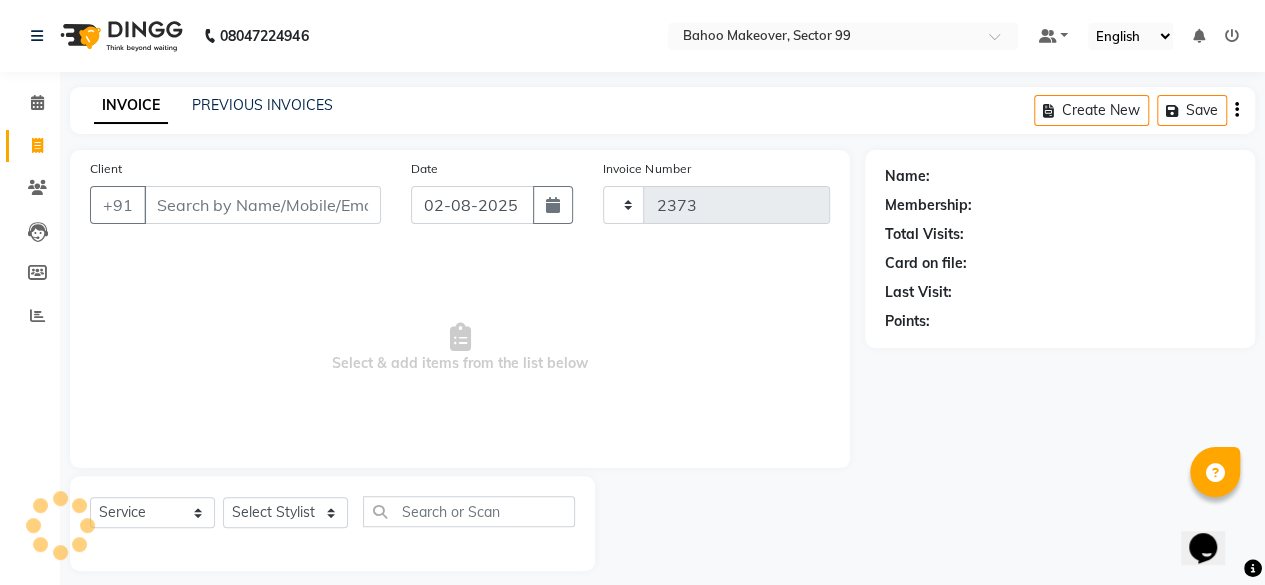 select on "6856" 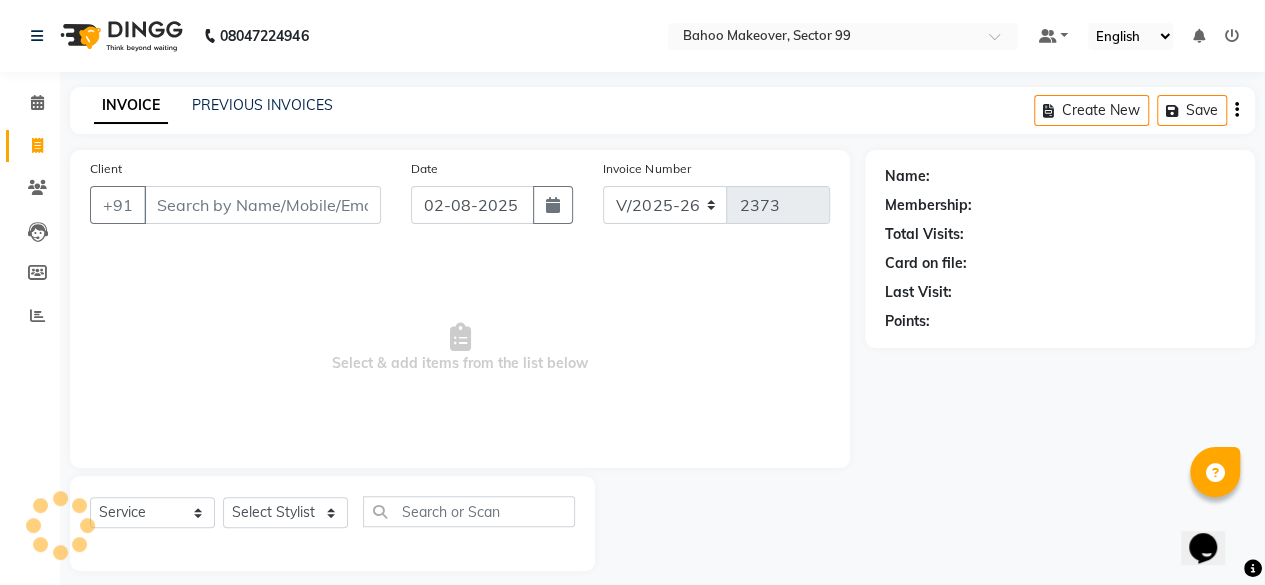 click on "Client" at bounding box center [262, 205] 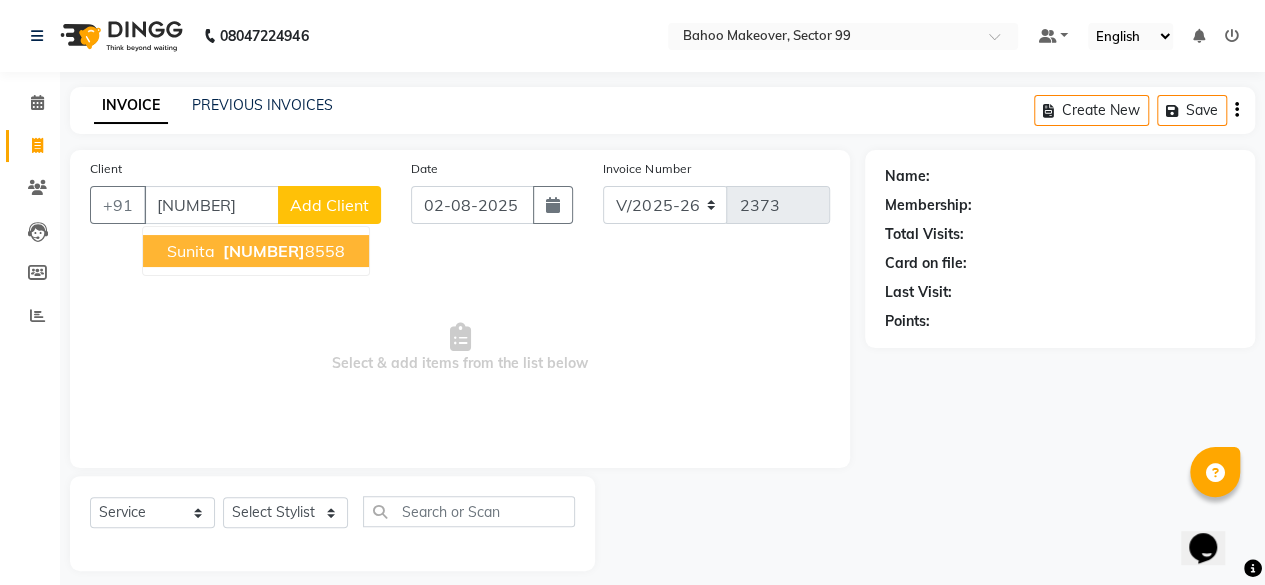 click on "[PHONE]" at bounding box center (282, 251) 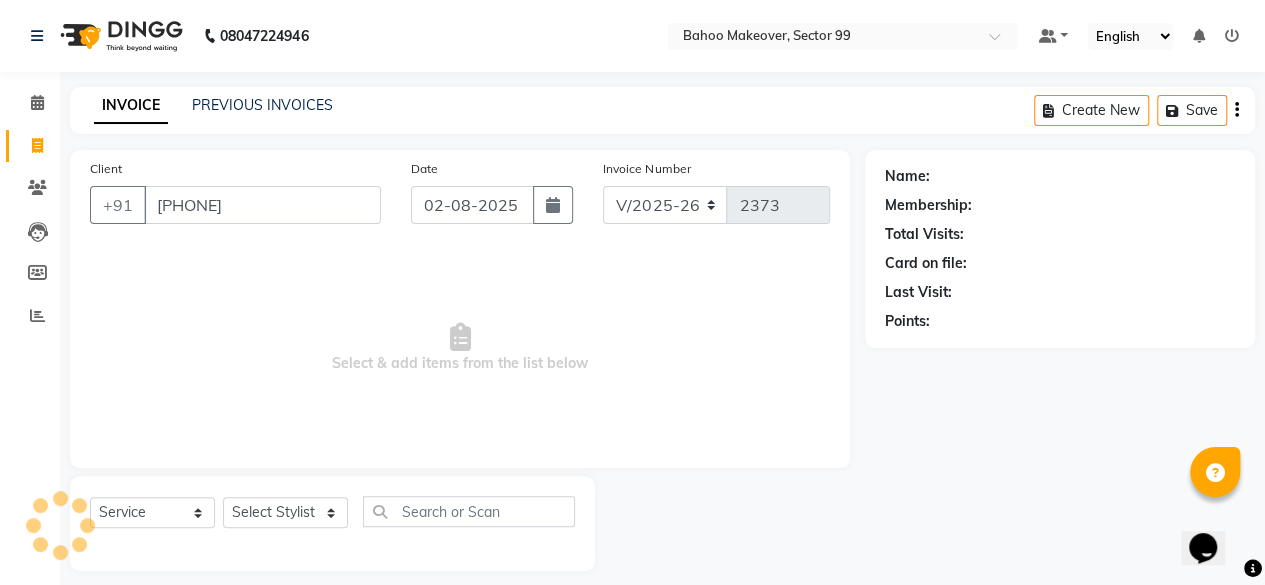 type on "[PHONE]" 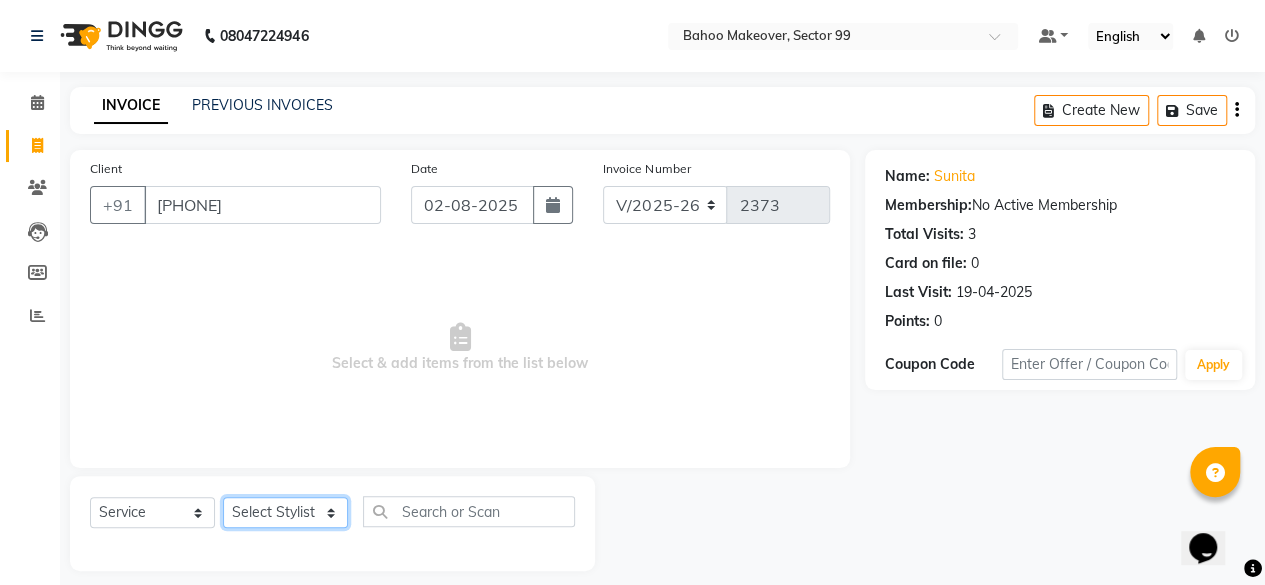 click on "Select Stylist Arjun Azad Babita Bahoo Makeover Bahoo Makeover Salon Komal Madhoo Mohd Adnaan Mohd Faizan Mukesh Naaz Nikki Pushpender Sahil  SahNawaz" 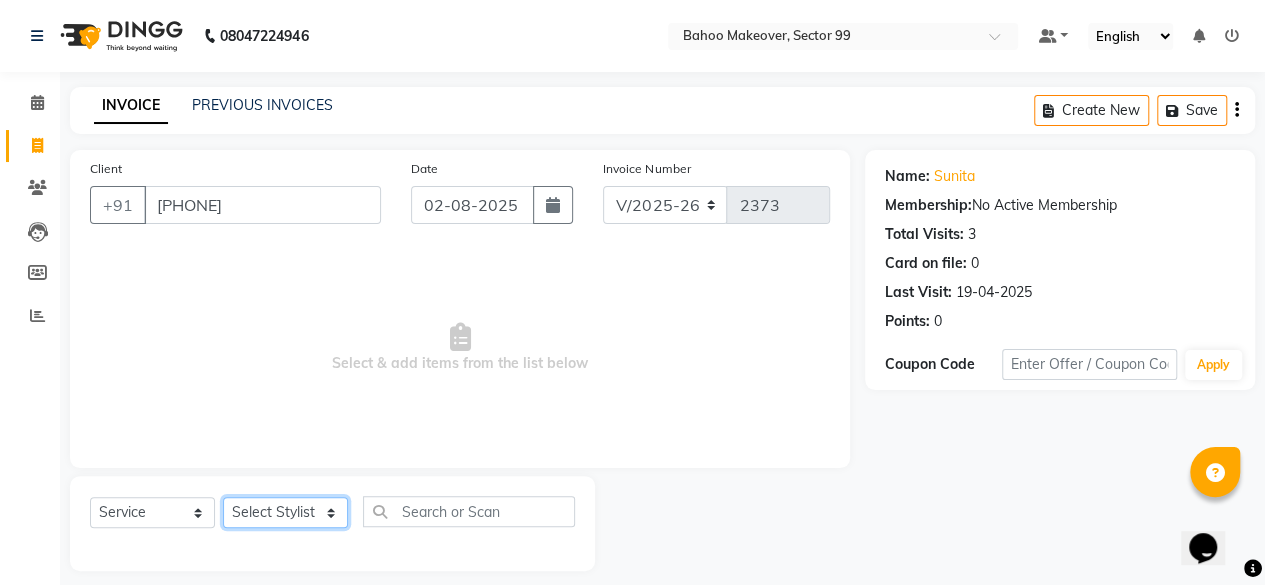 select on "64175" 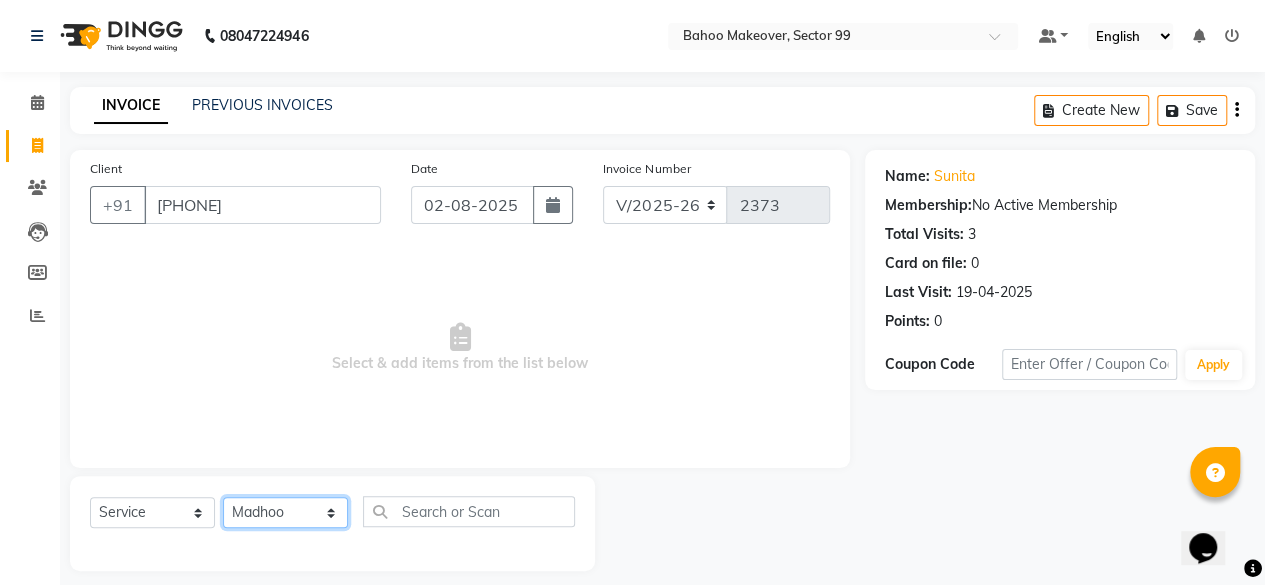 click on "Select Stylist Arjun Azad Babita Bahoo Makeover Bahoo Makeover Salon Komal Madhoo Mohd Adnaan Mohd Faizan Mukesh Naaz Nikki Pushpender Sahil  SahNawaz" 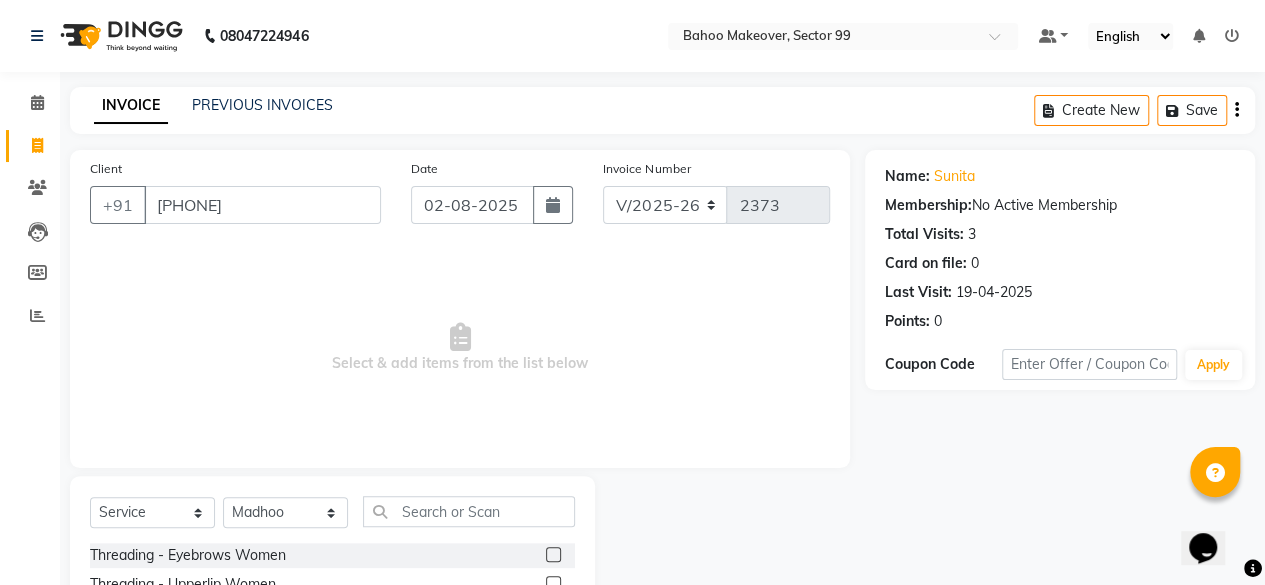 click 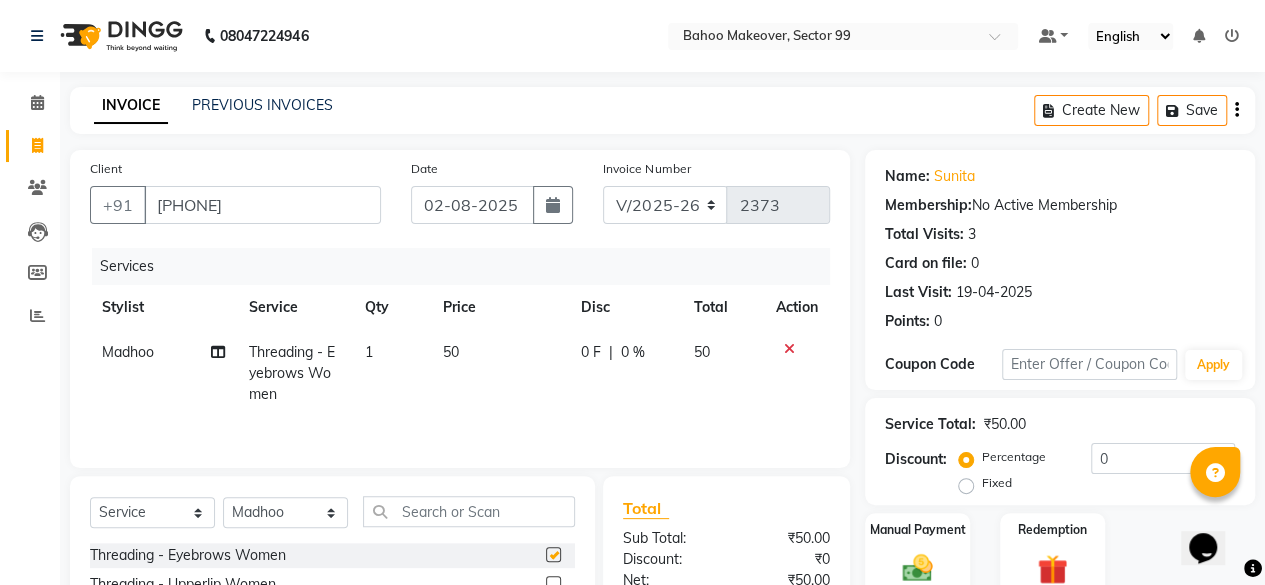 checkbox on "false" 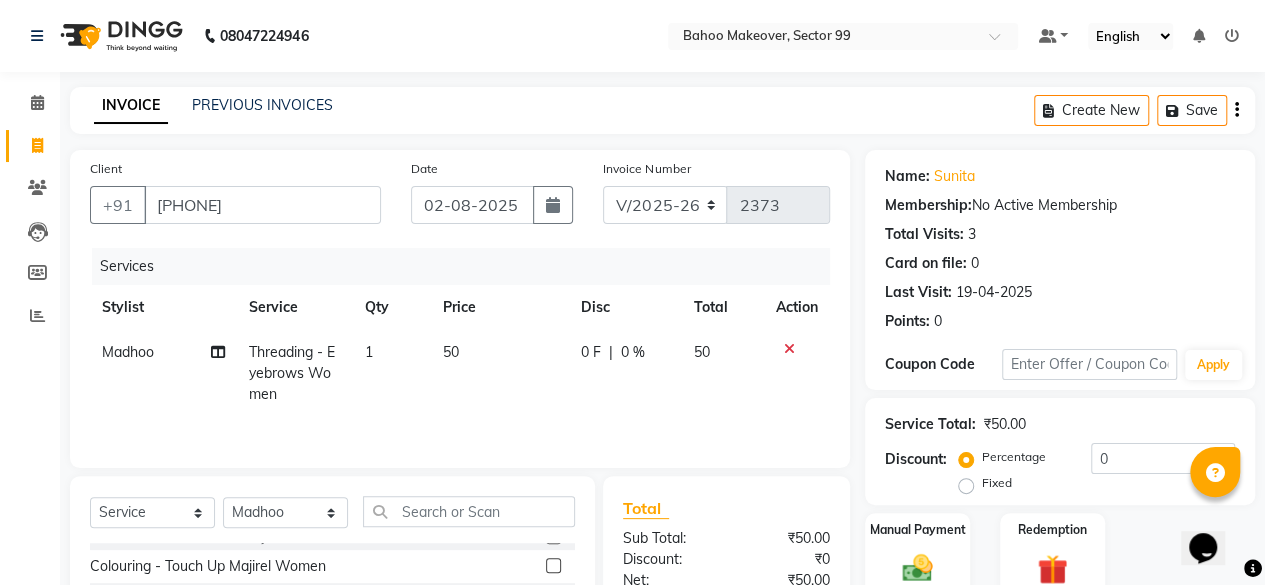 scroll, scrollTop: 428, scrollLeft: 0, axis: vertical 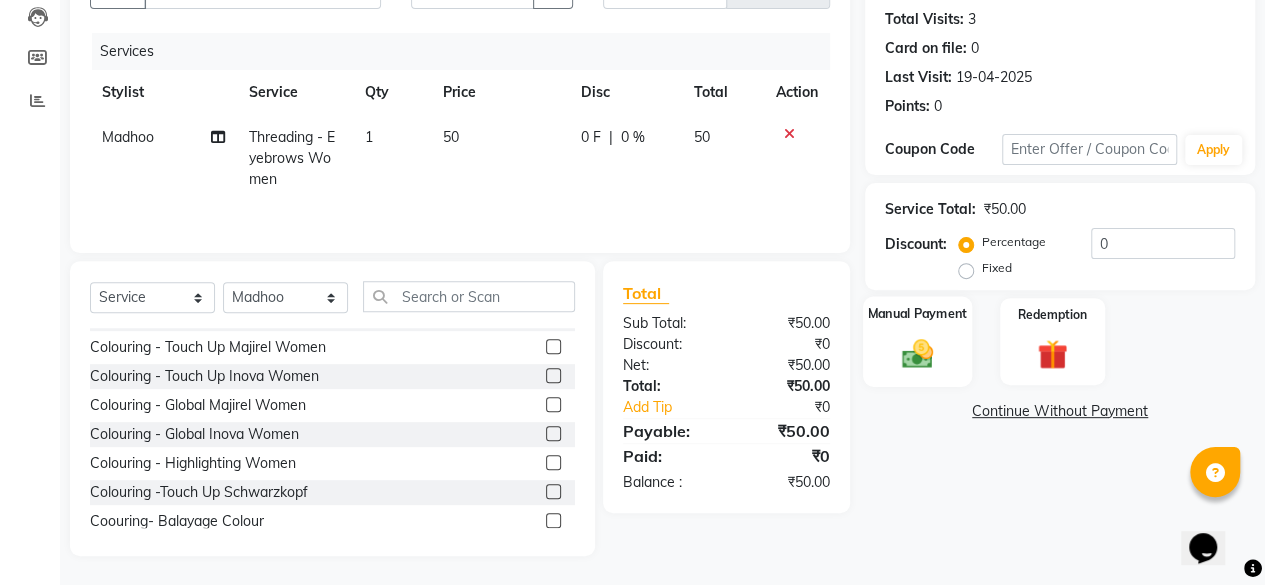 click 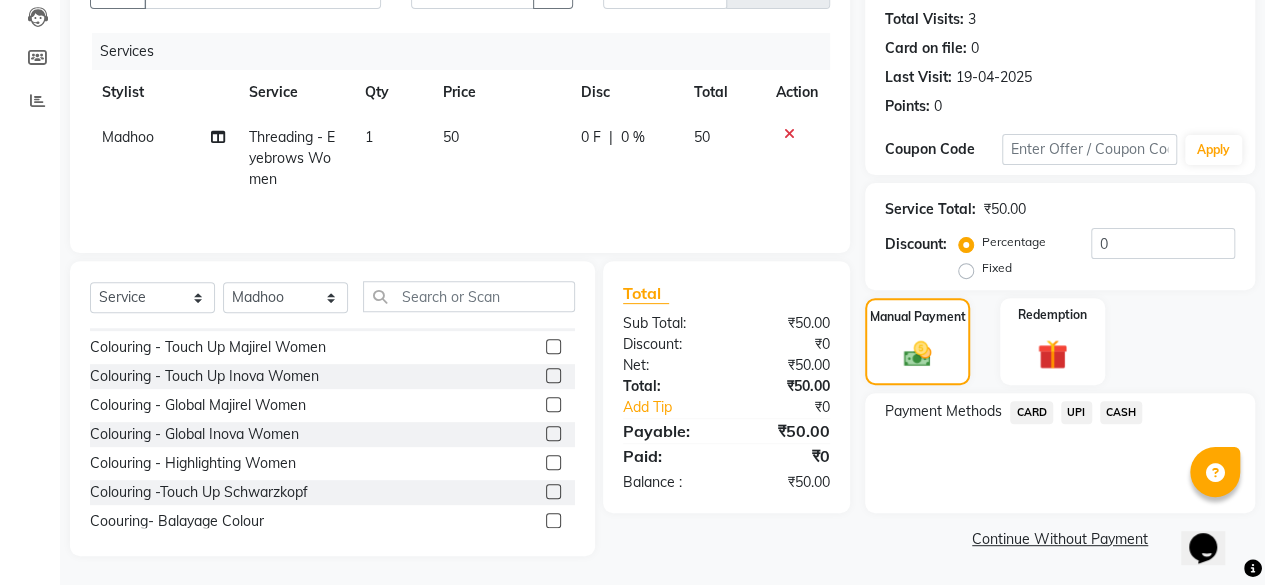 click on "CASH" 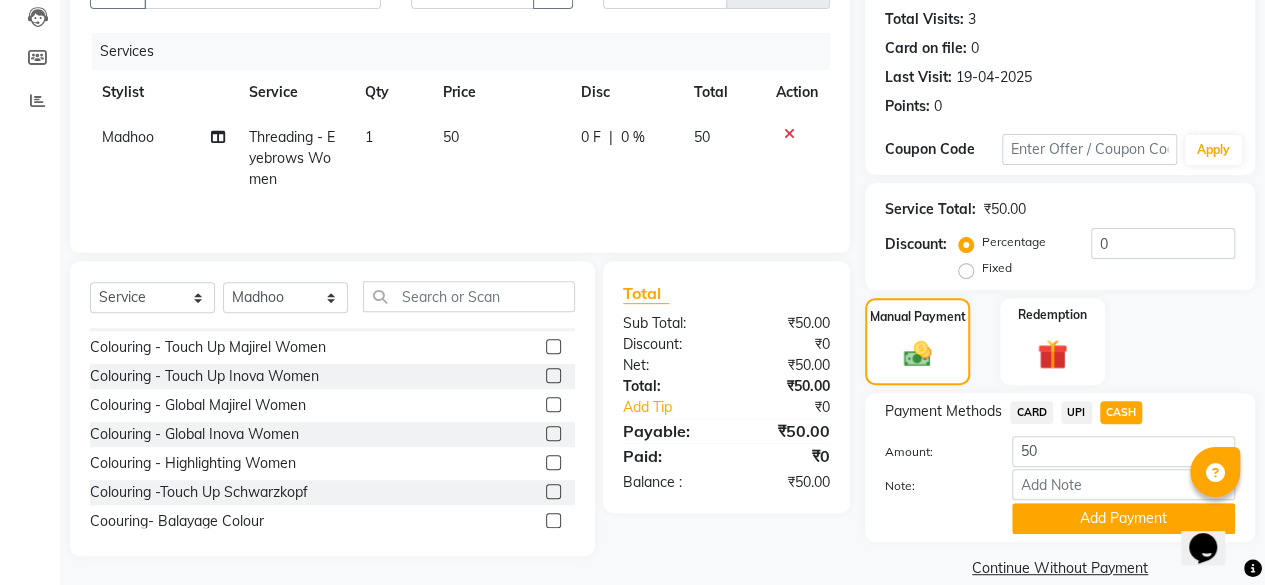 scroll, scrollTop: 242, scrollLeft: 0, axis: vertical 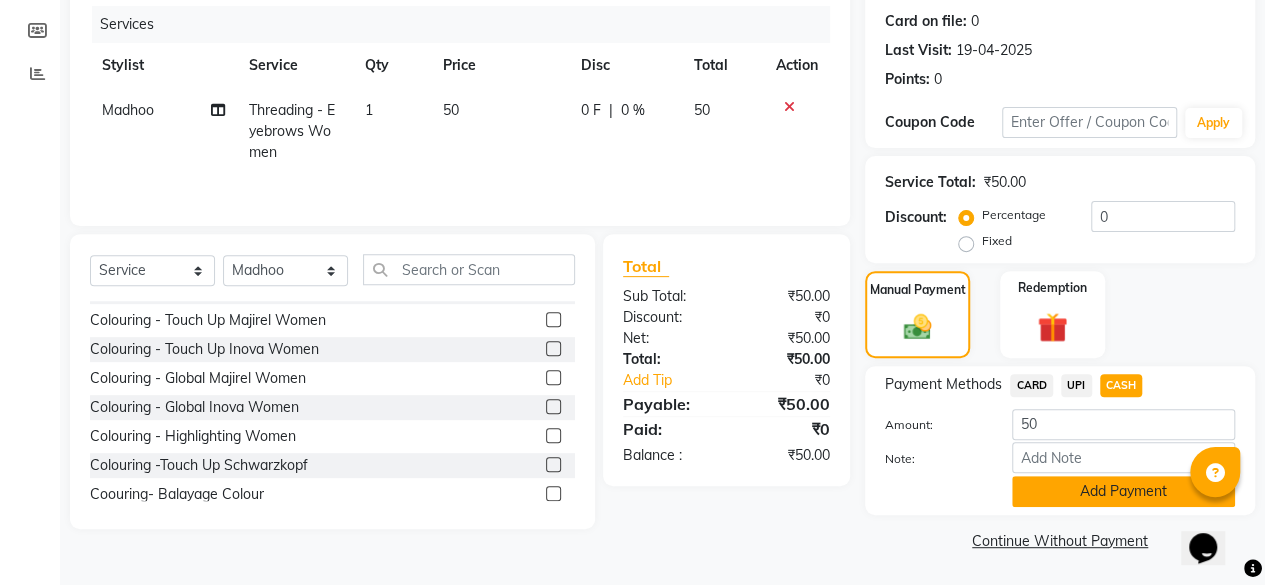 click on "Add Payment" 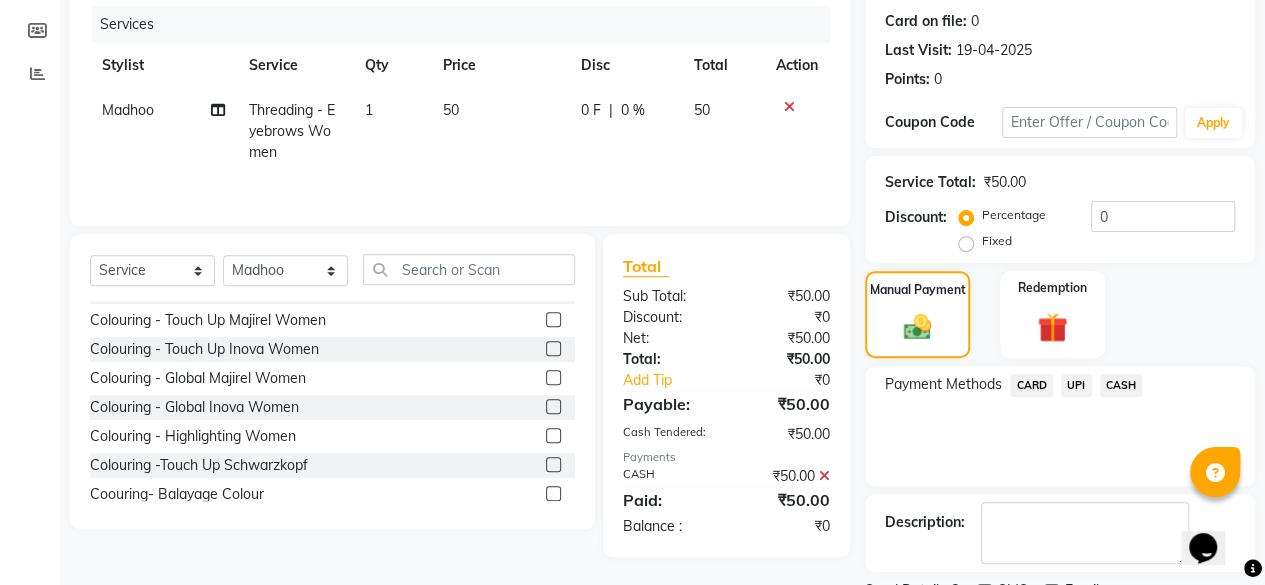 scroll, scrollTop: 324, scrollLeft: 0, axis: vertical 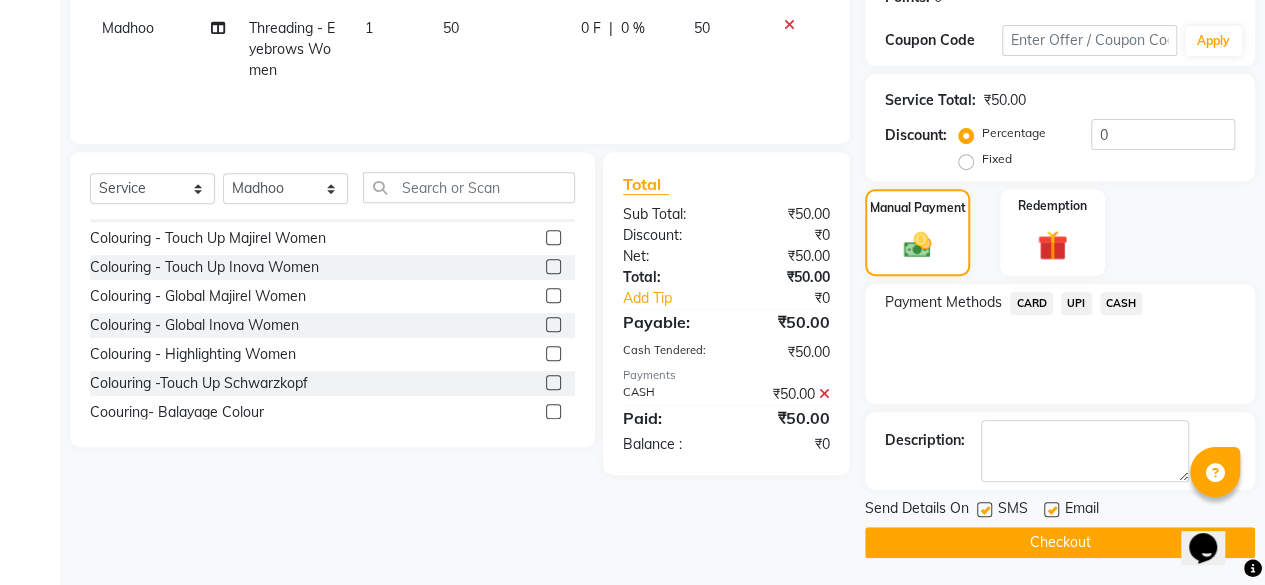 click on "Checkout" 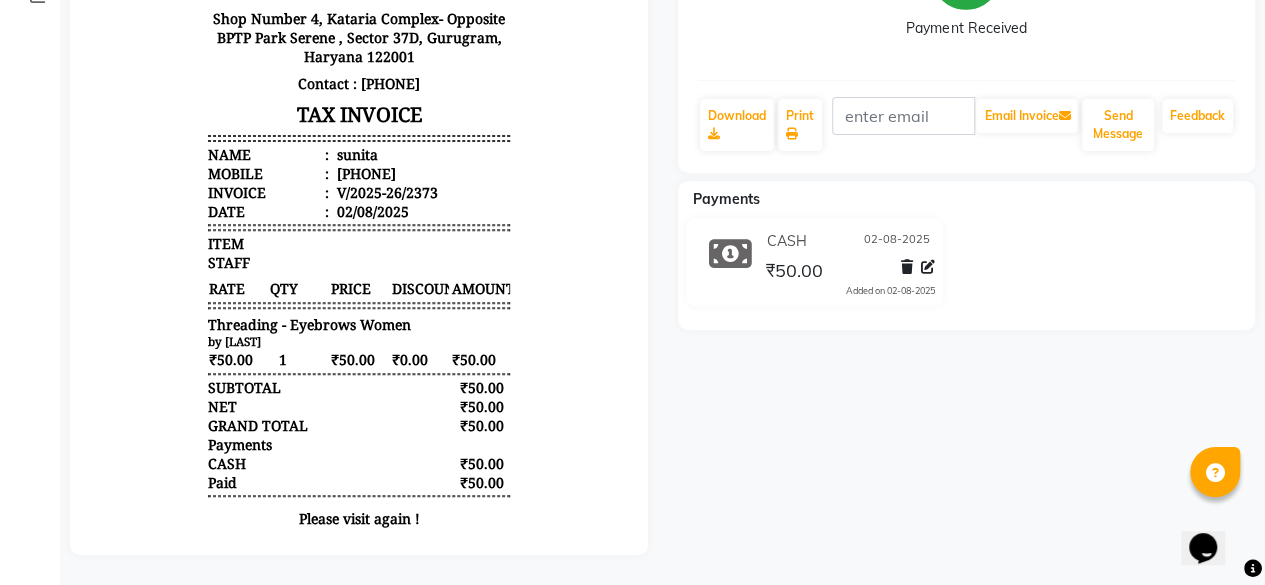 scroll, scrollTop: 0, scrollLeft: 0, axis: both 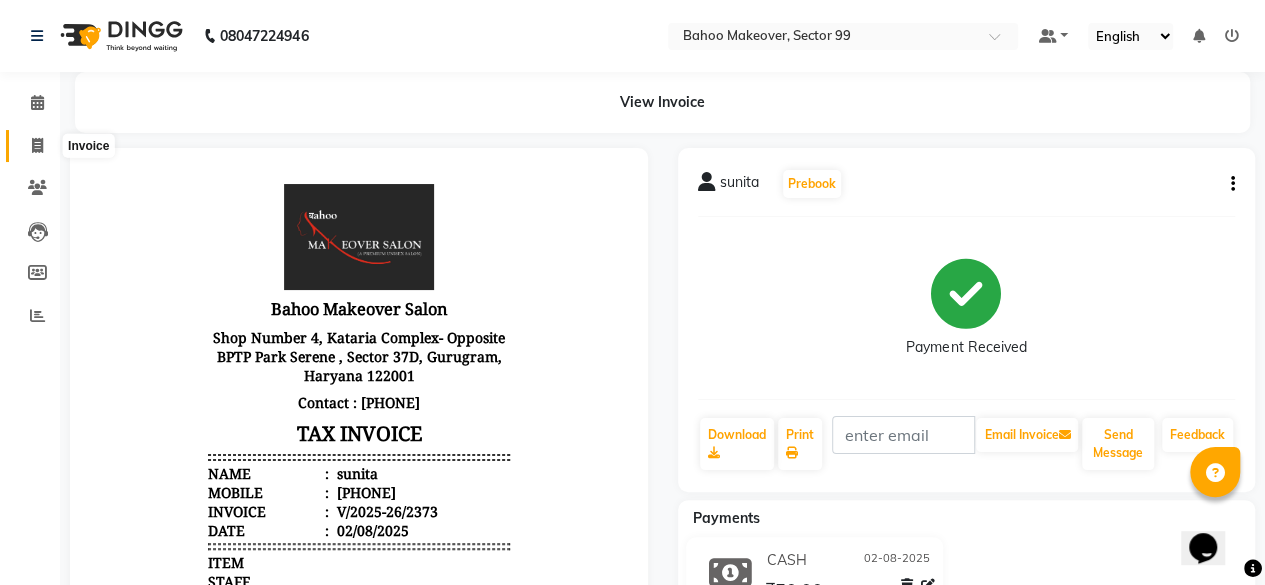 click 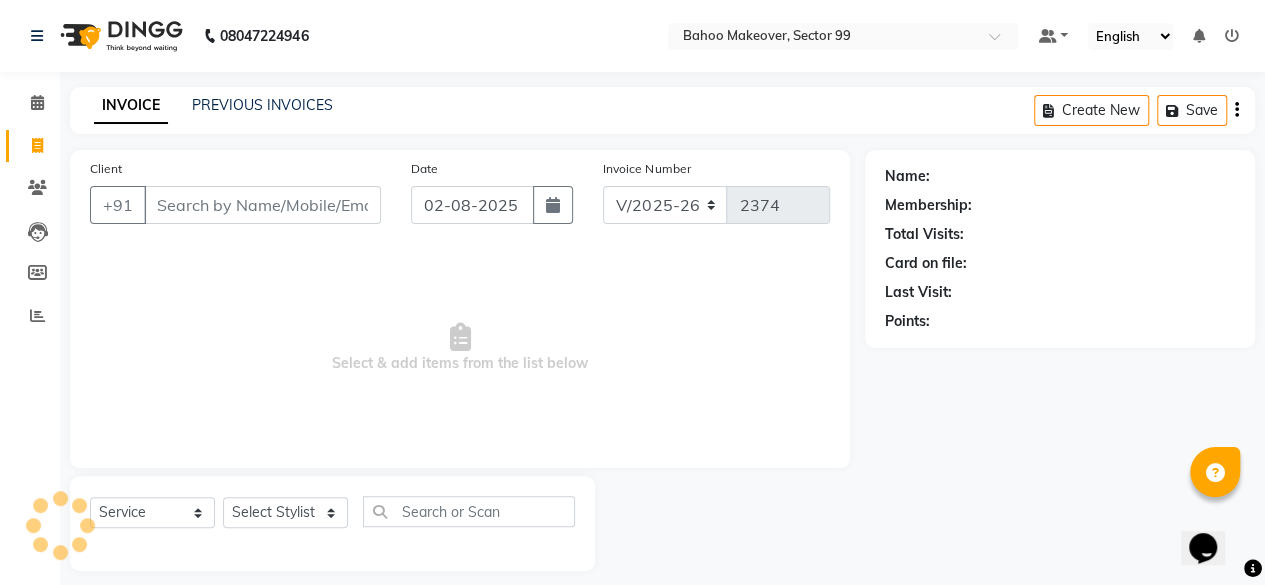scroll, scrollTop: 15, scrollLeft: 0, axis: vertical 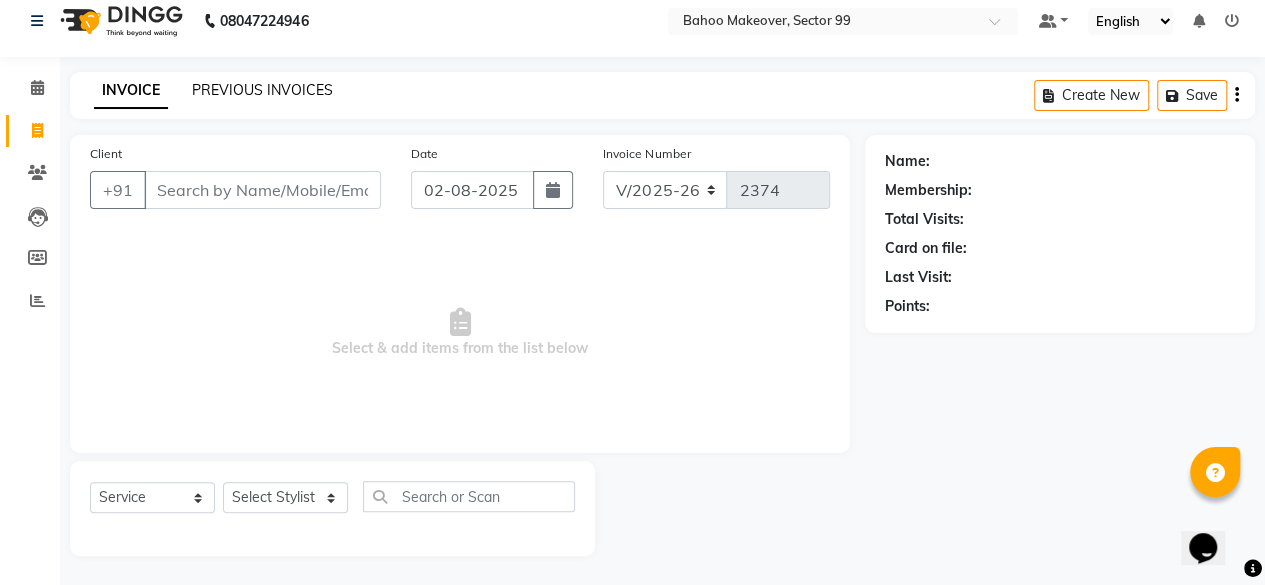 click on "PREVIOUS INVOICES" 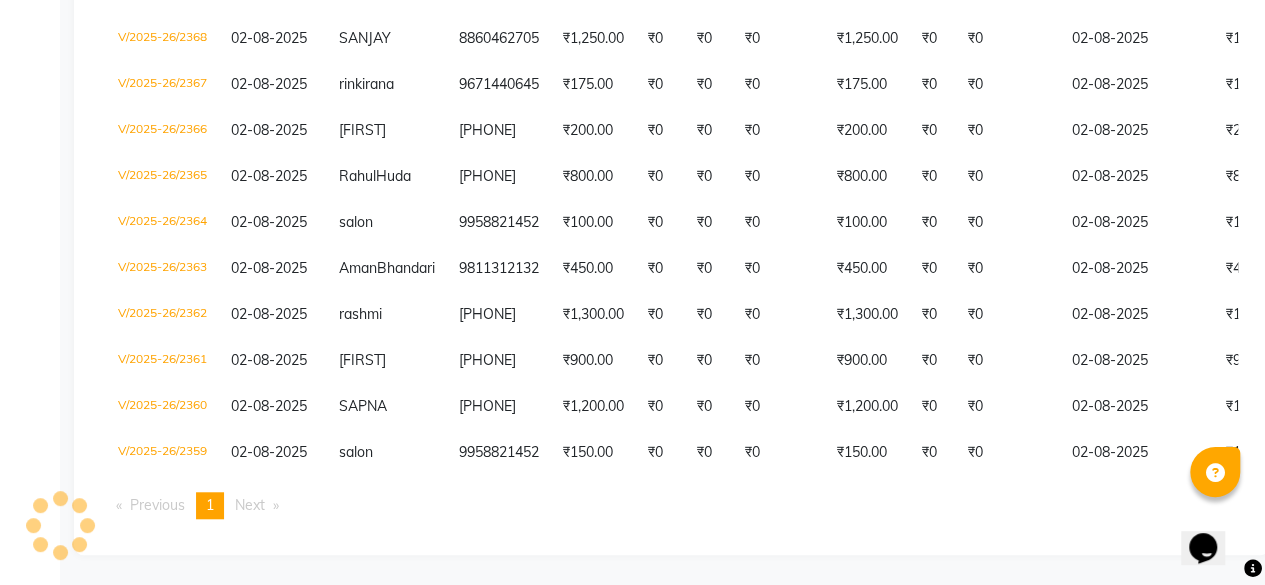 scroll, scrollTop: 0, scrollLeft: 0, axis: both 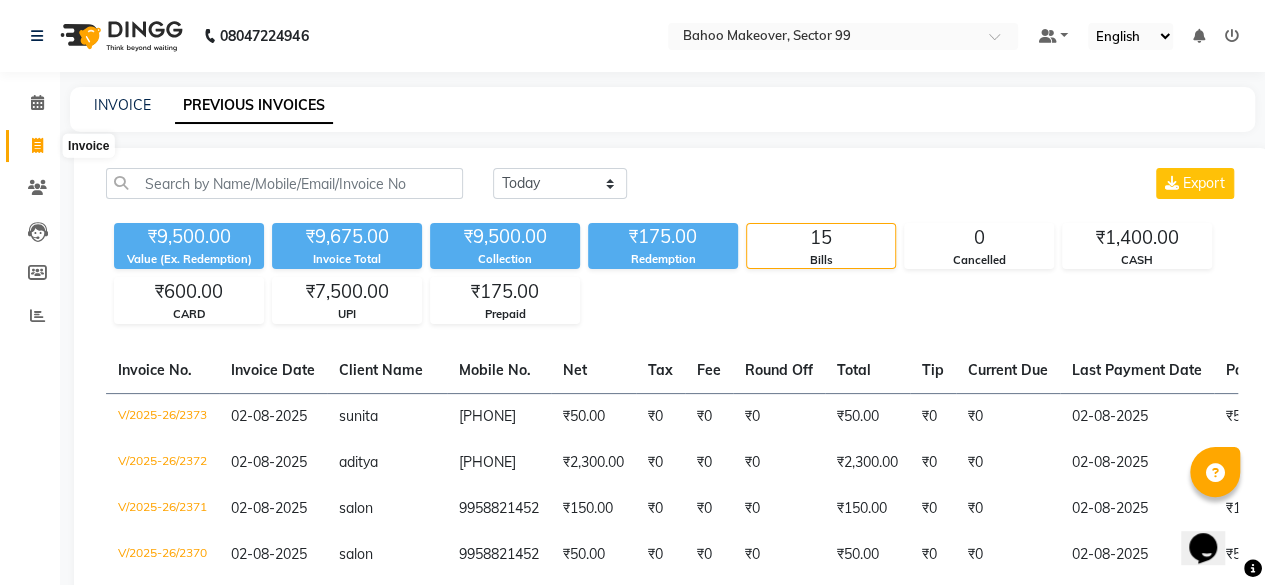 click 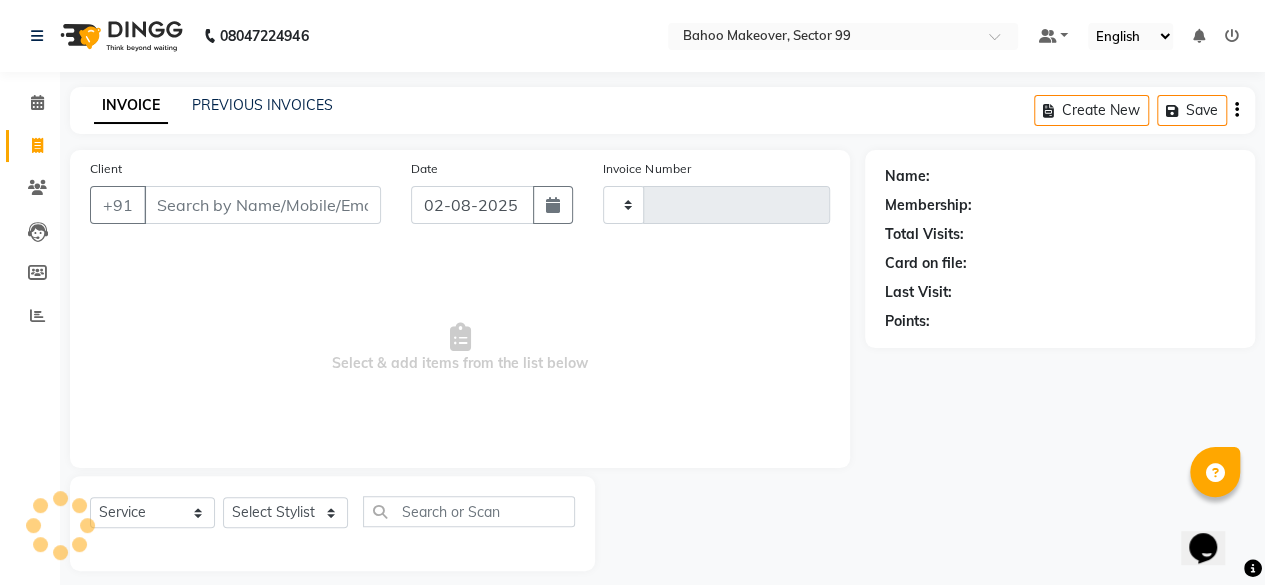 scroll, scrollTop: 15, scrollLeft: 0, axis: vertical 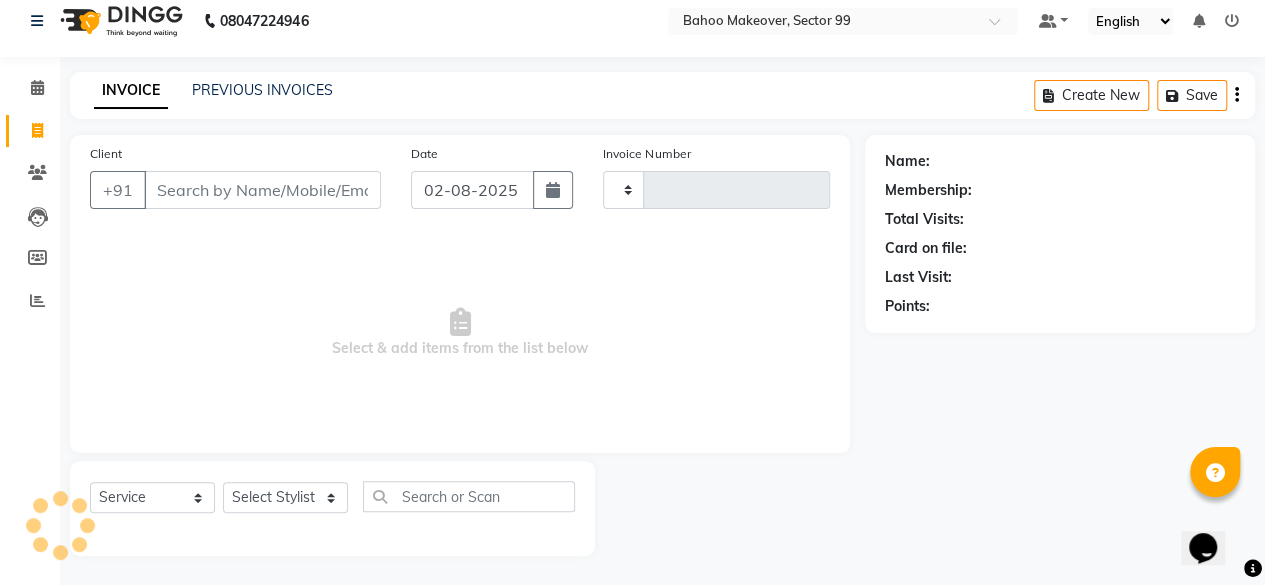 type on "2374" 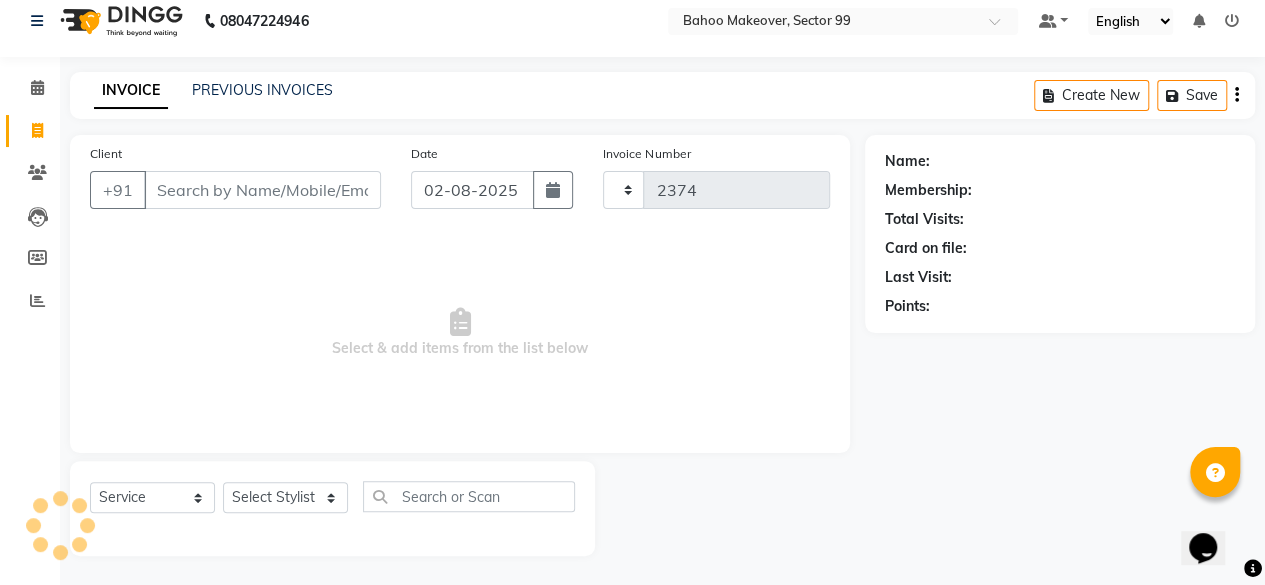 select on "6856" 